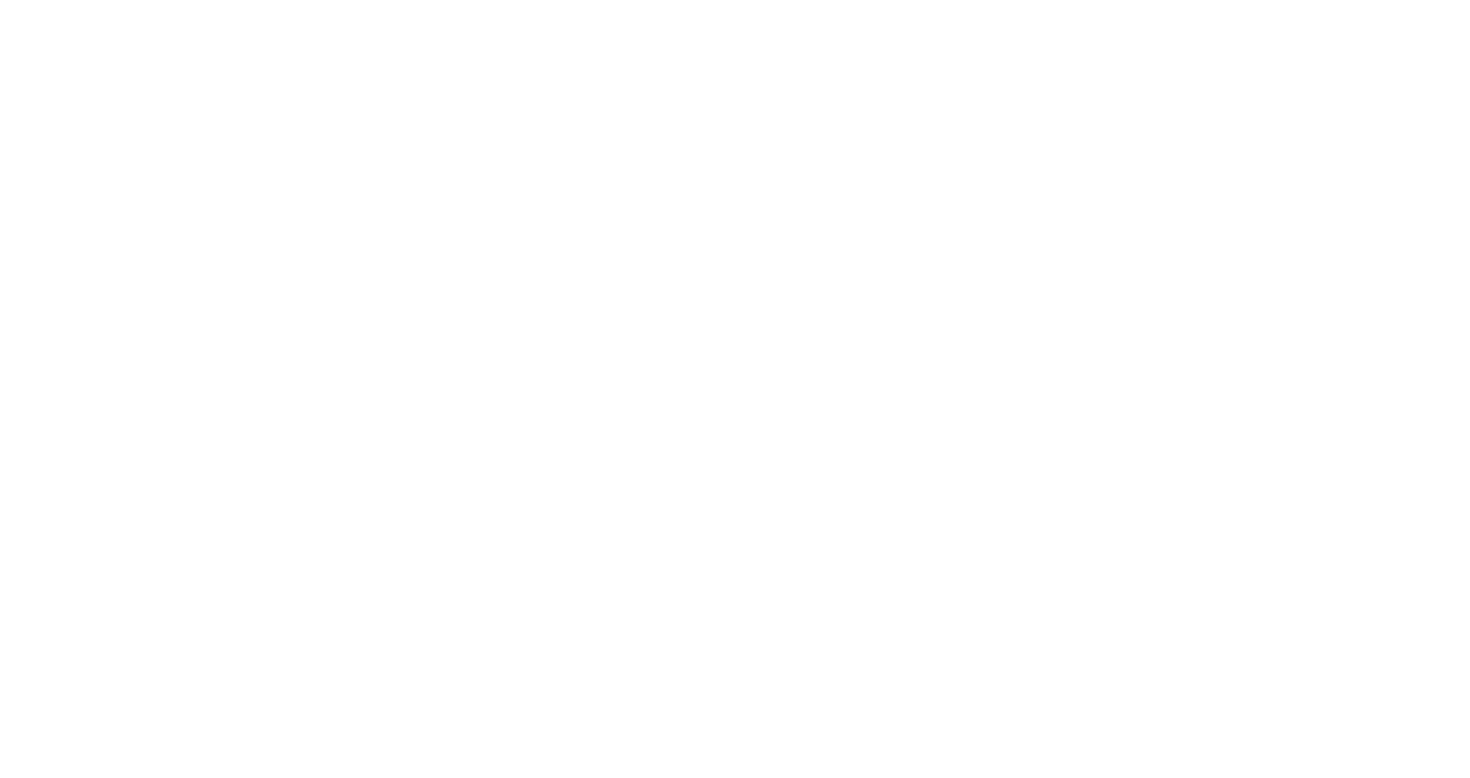 scroll, scrollTop: 0, scrollLeft: 0, axis: both 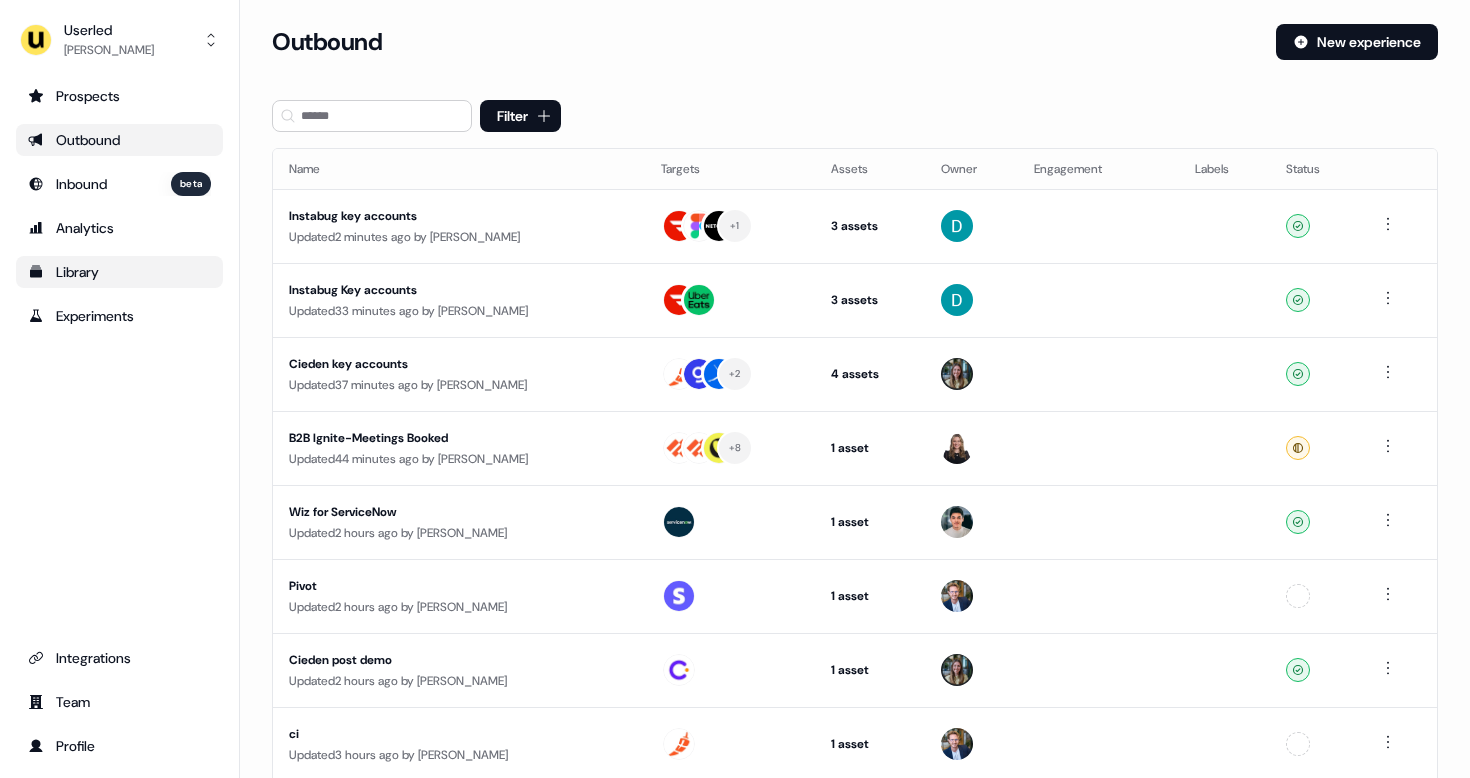 click on "Library" at bounding box center (119, 272) 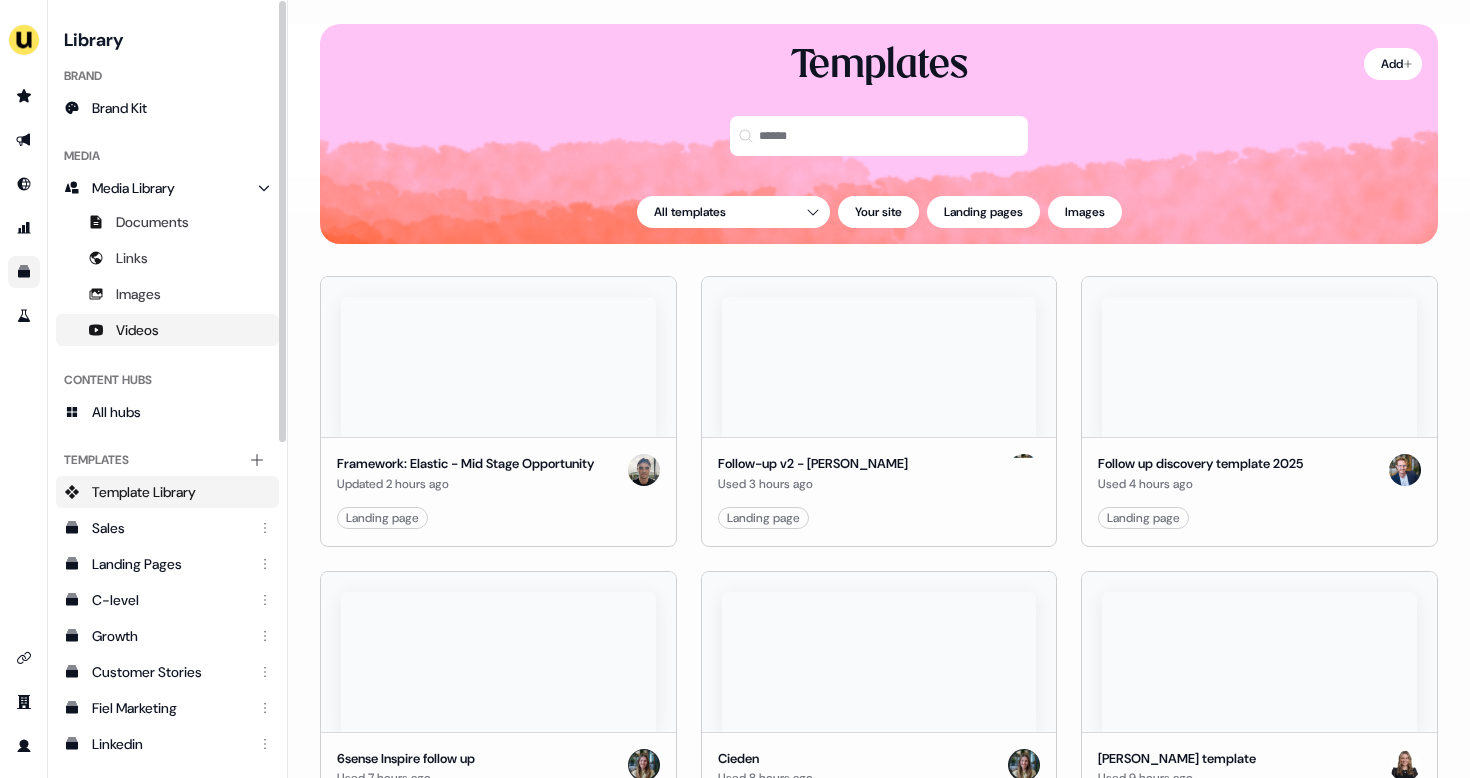 scroll, scrollTop: 89, scrollLeft: 0, axis: vertical 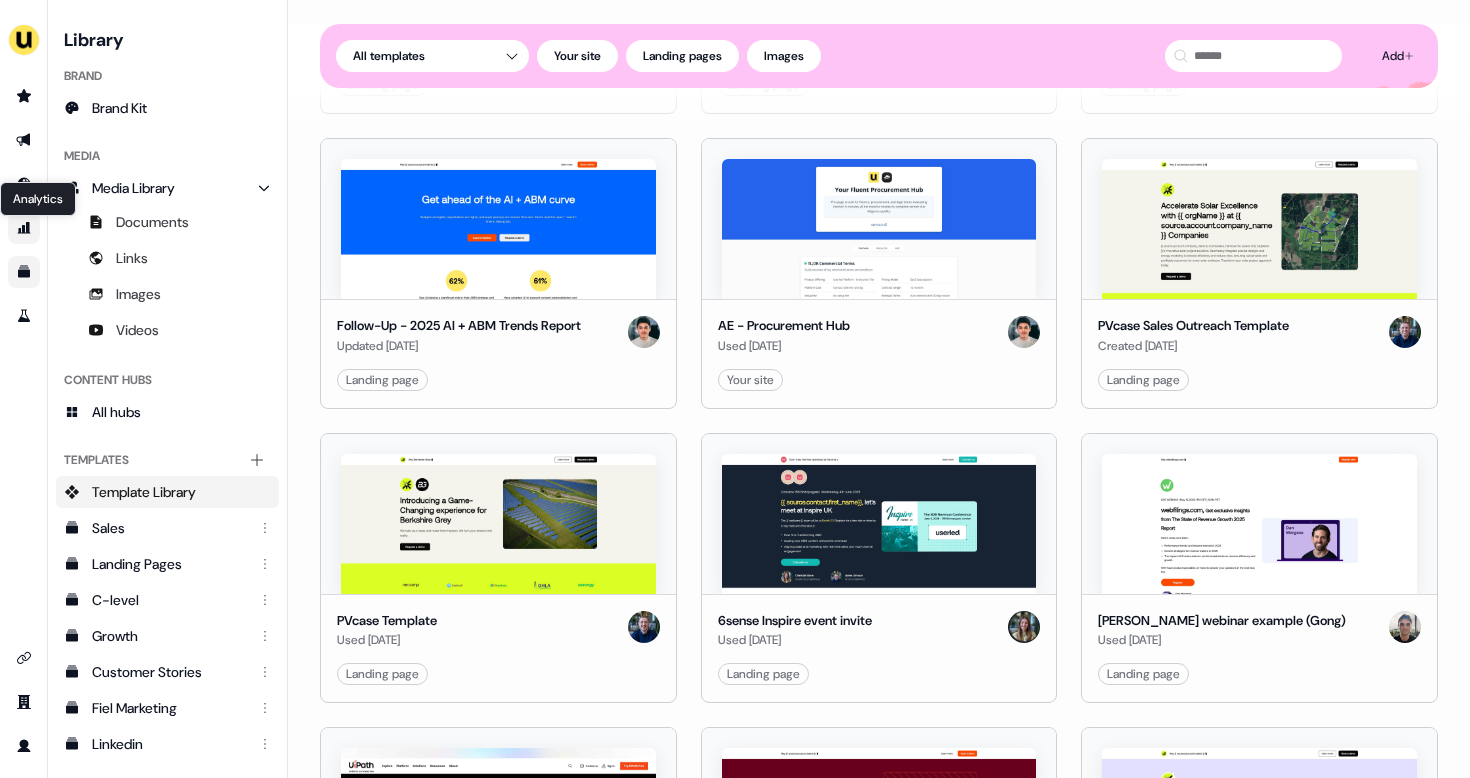 click 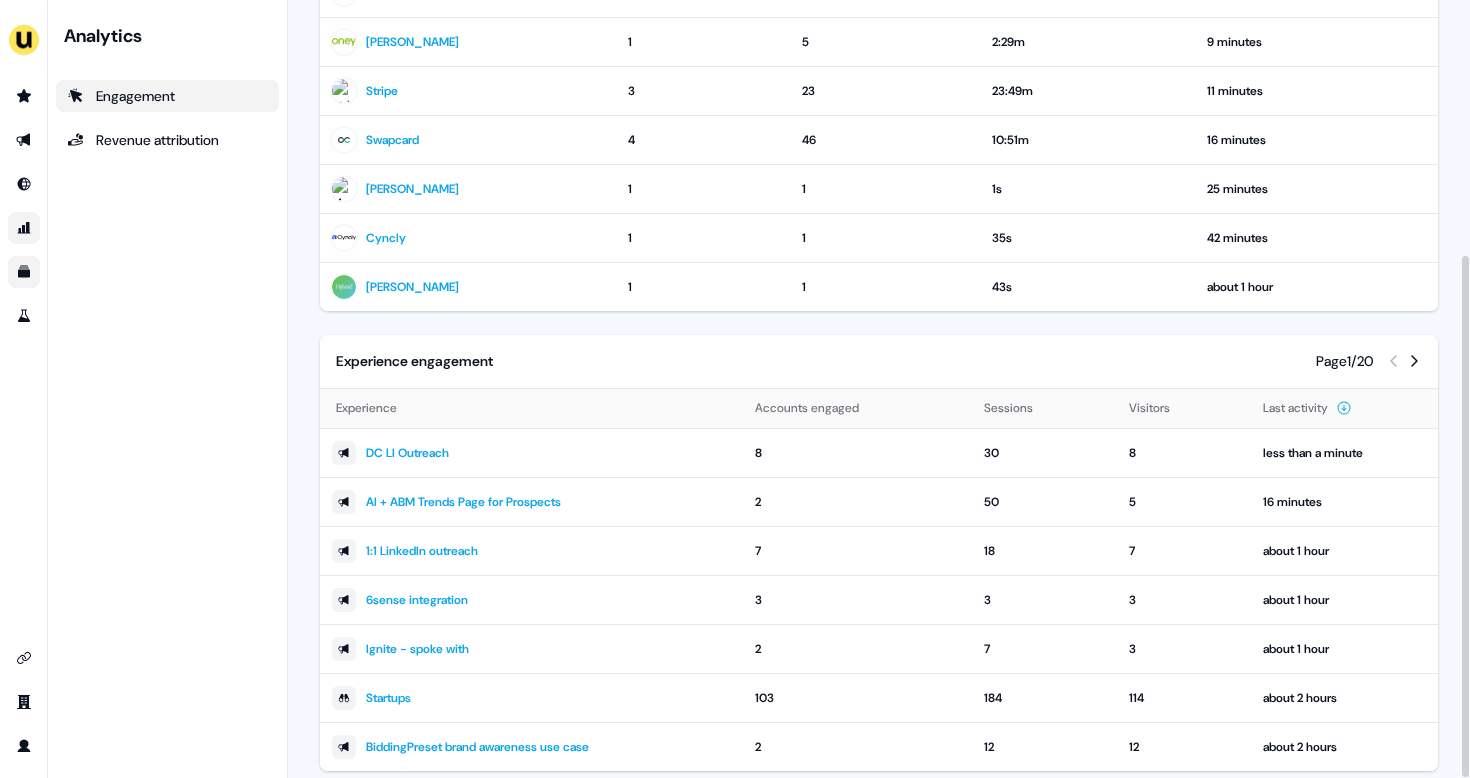scroll, scrollTop: 381, scrollLeft: 0, axis: vertical 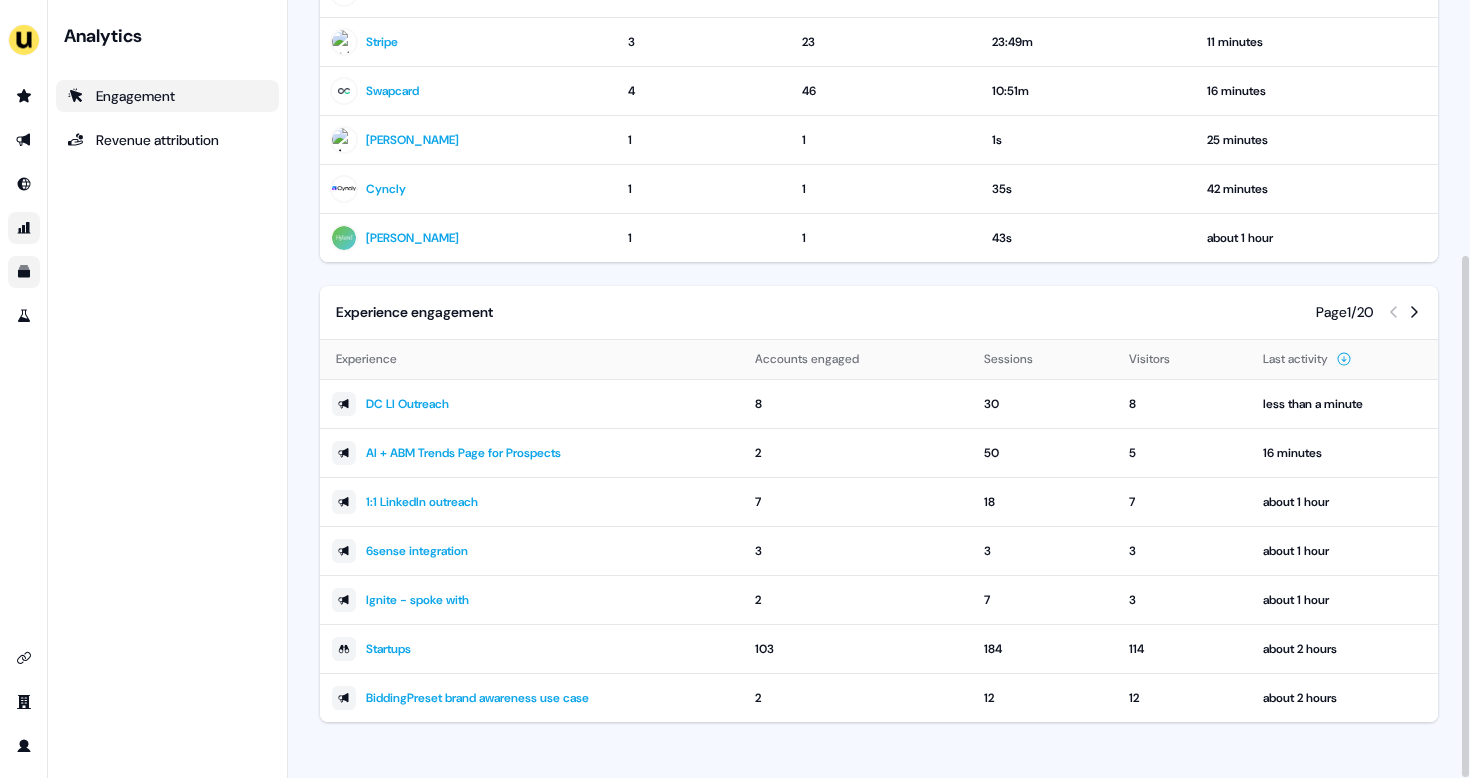 click 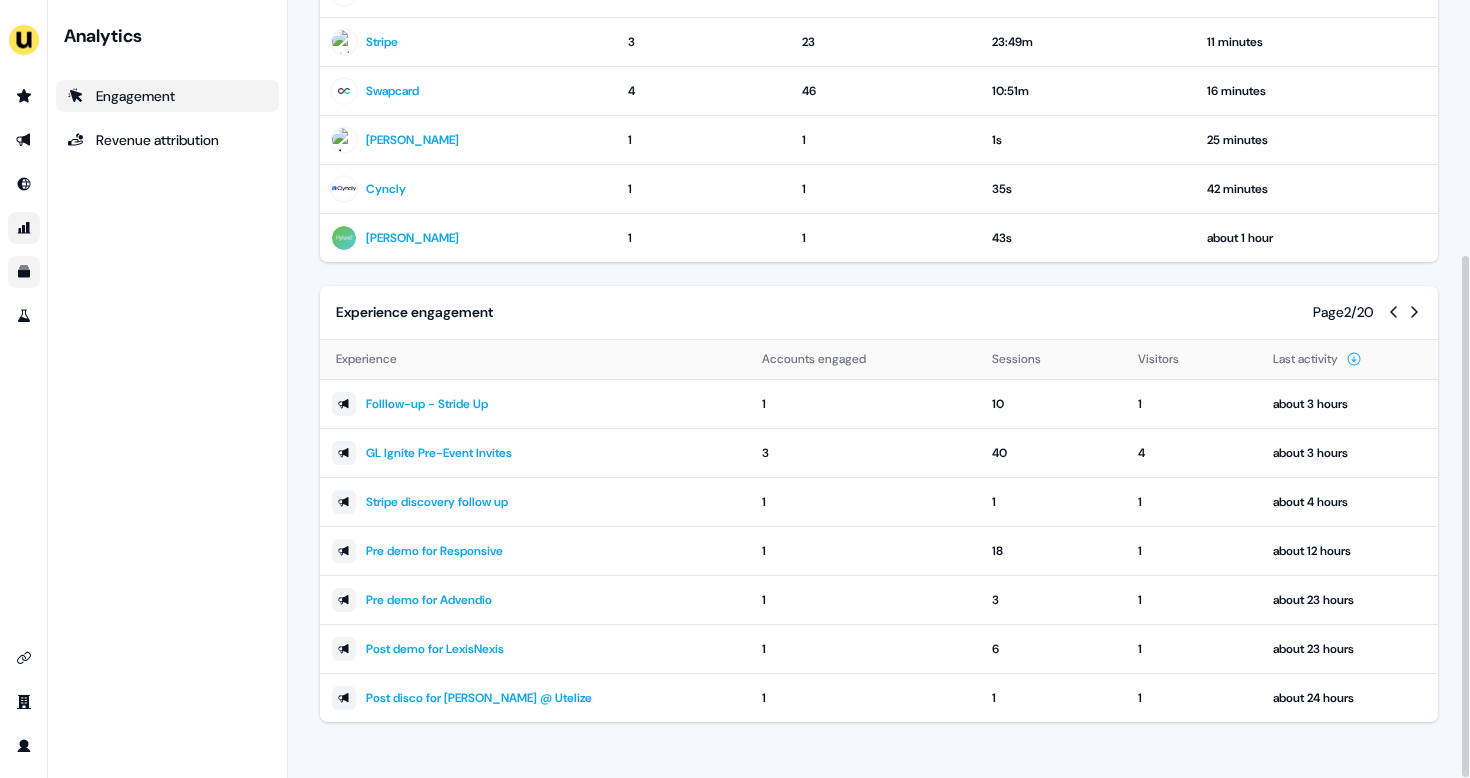 click 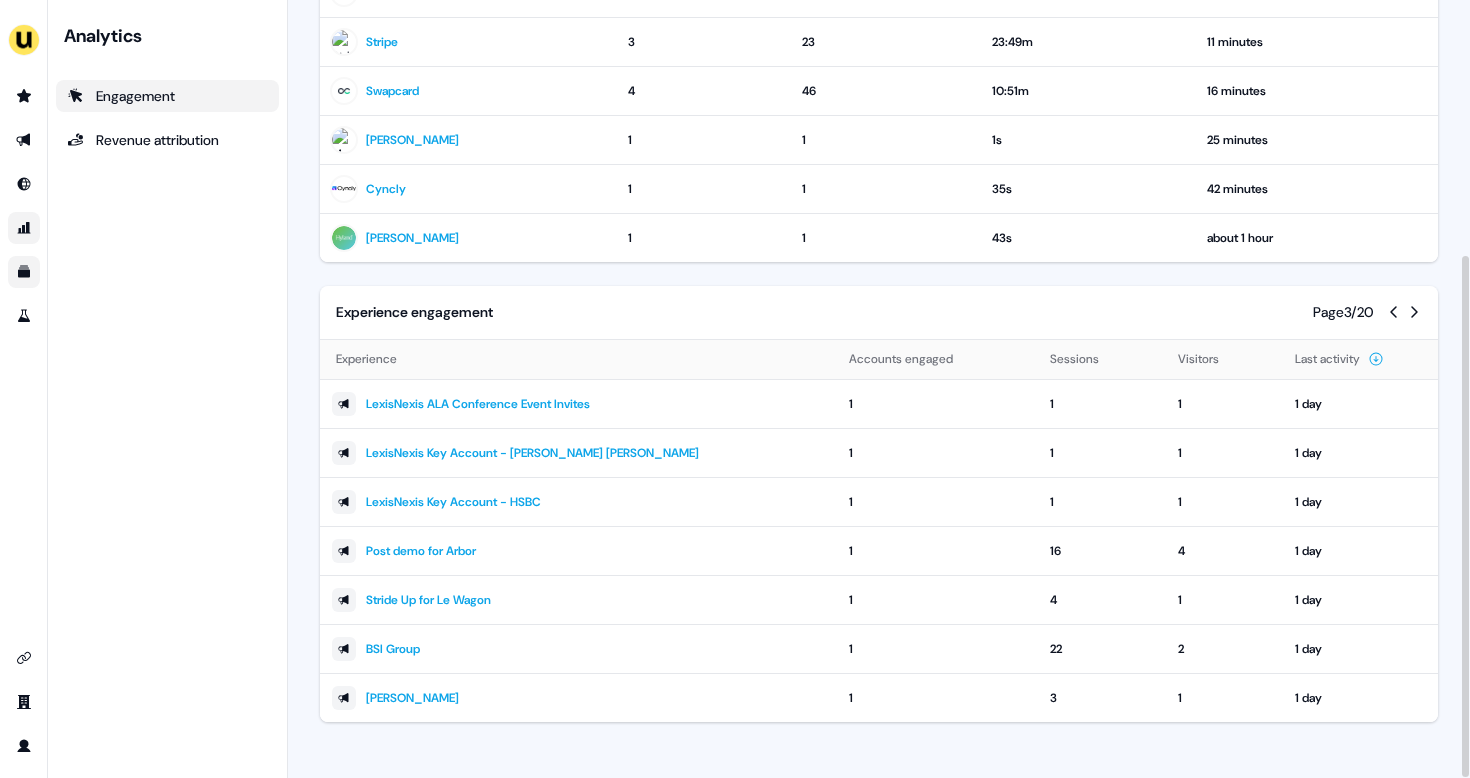 click 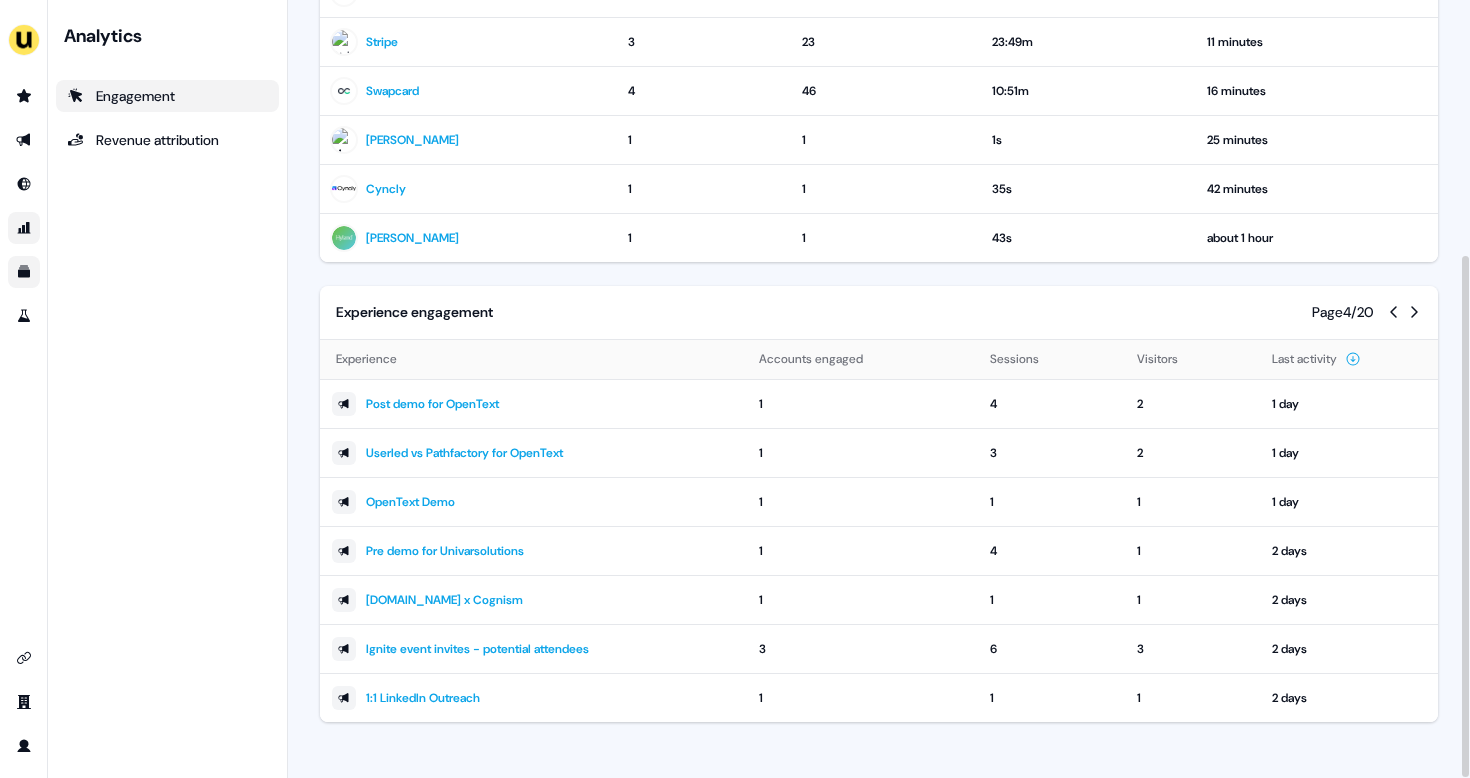 click 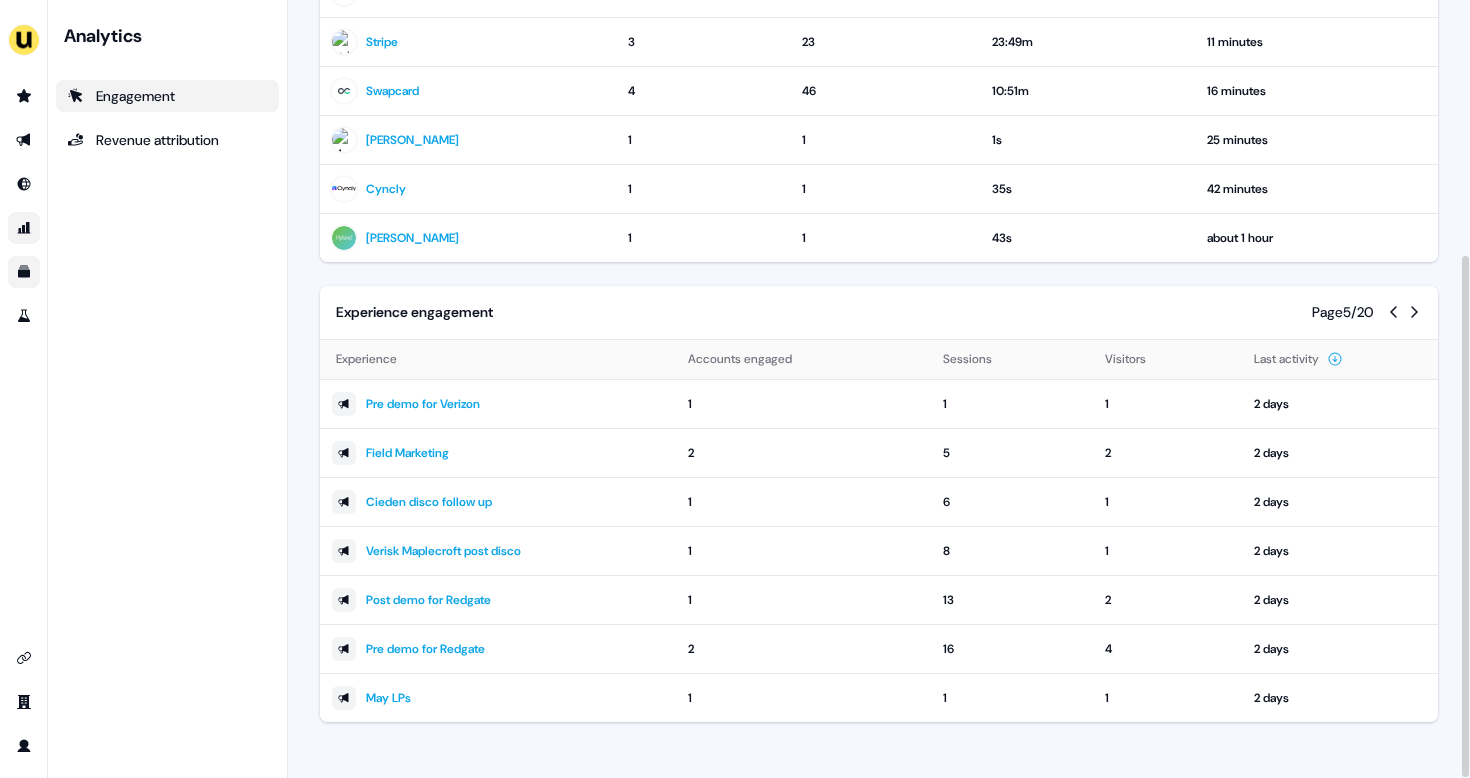 click 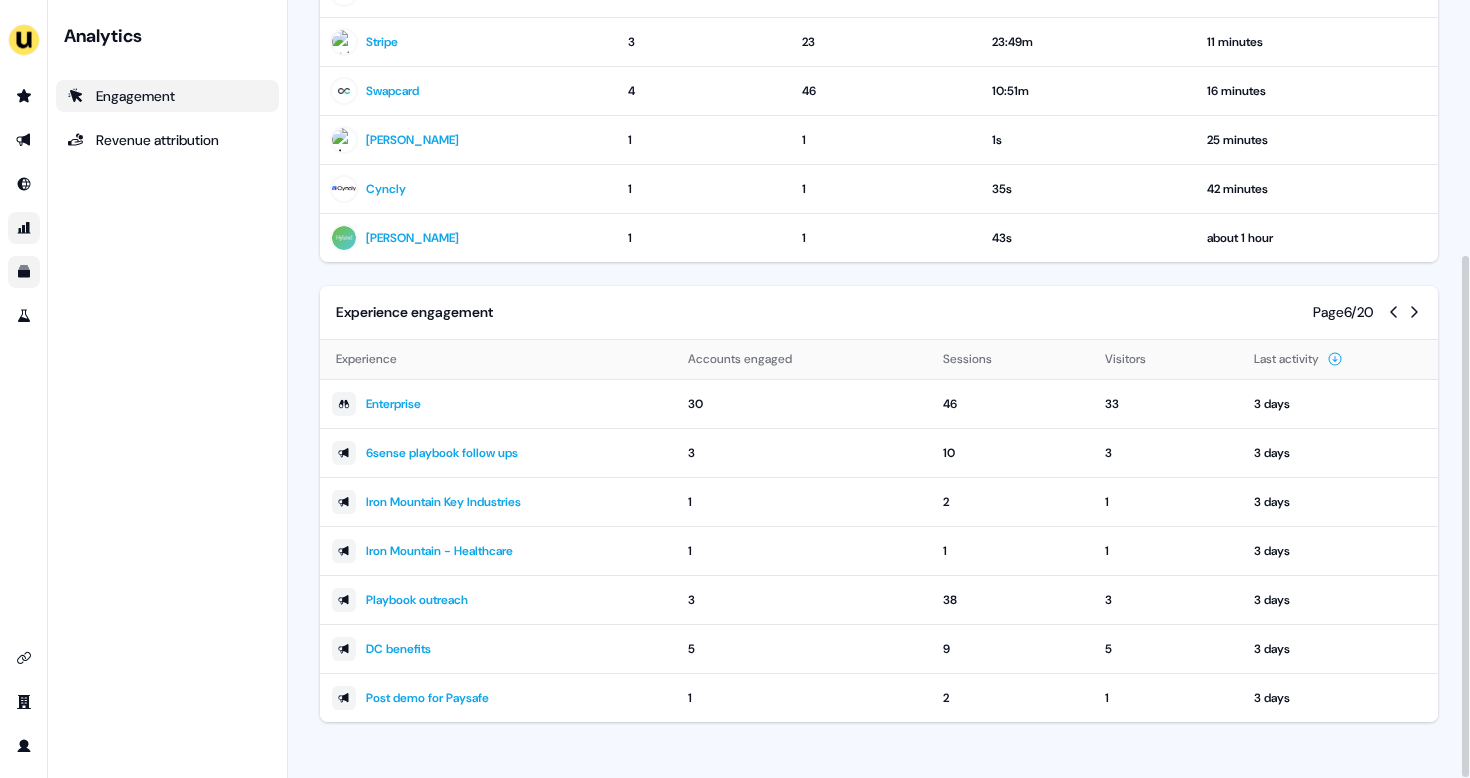 click 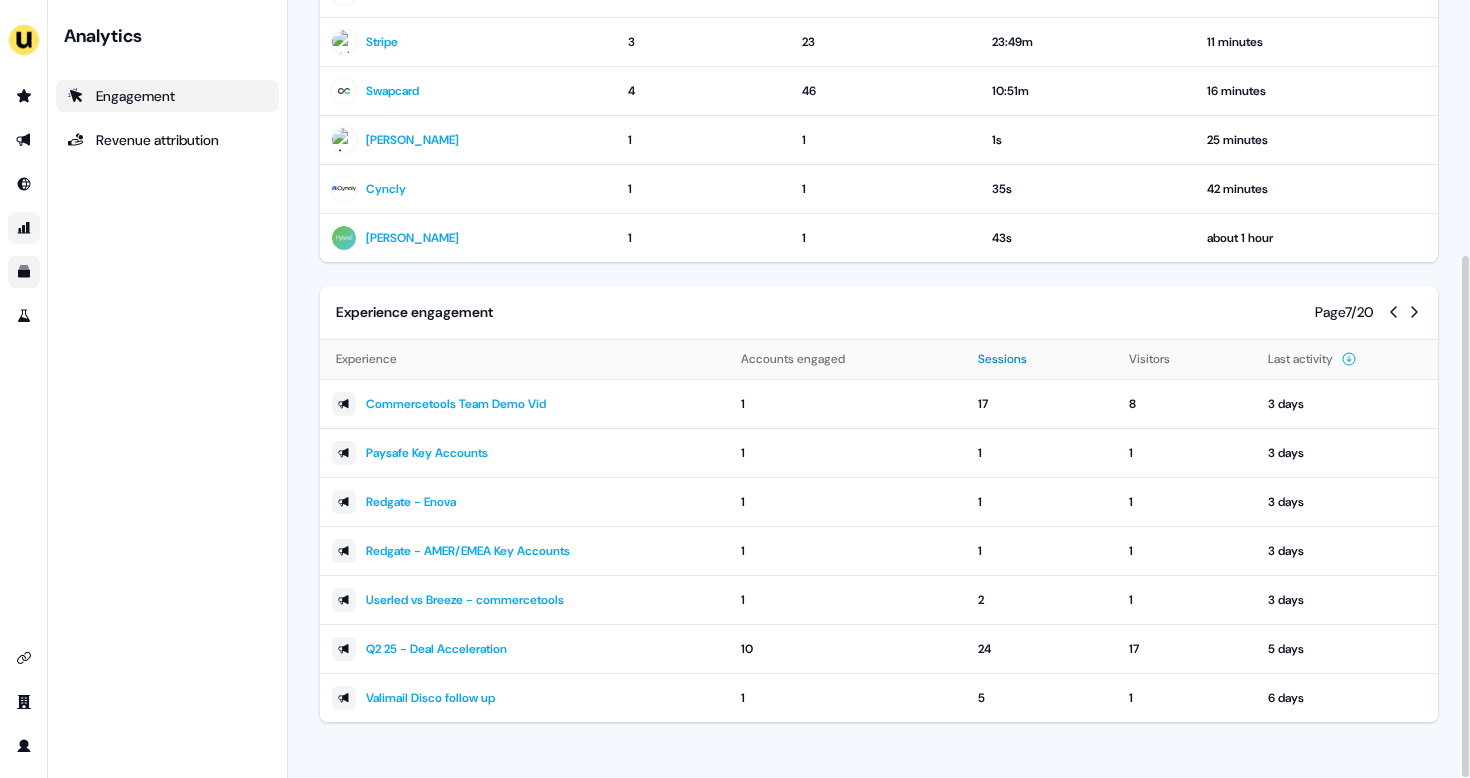 click on "Sessions" at bounding box center (1014, 359) 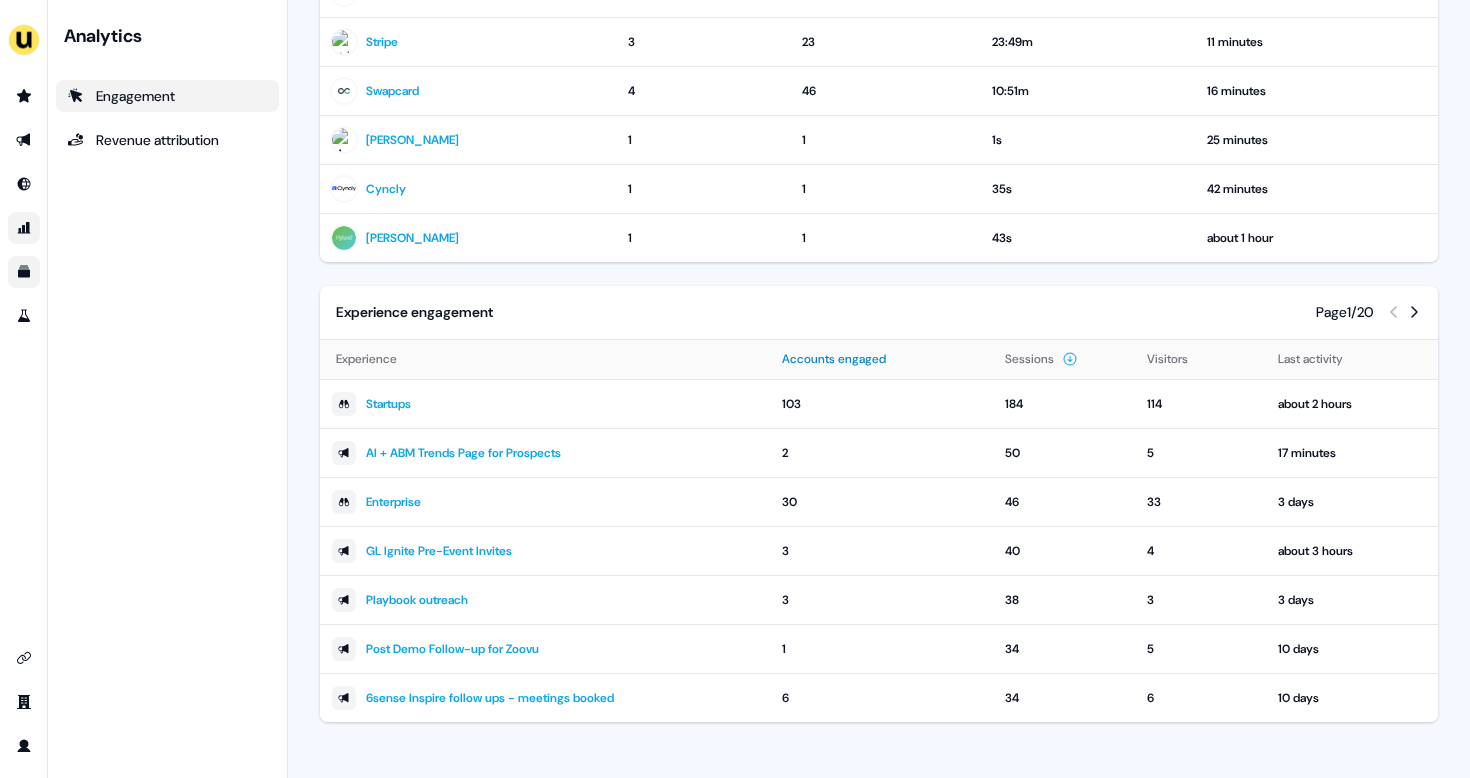 click on "Accounts engaged" at bounding box center (846, 359) 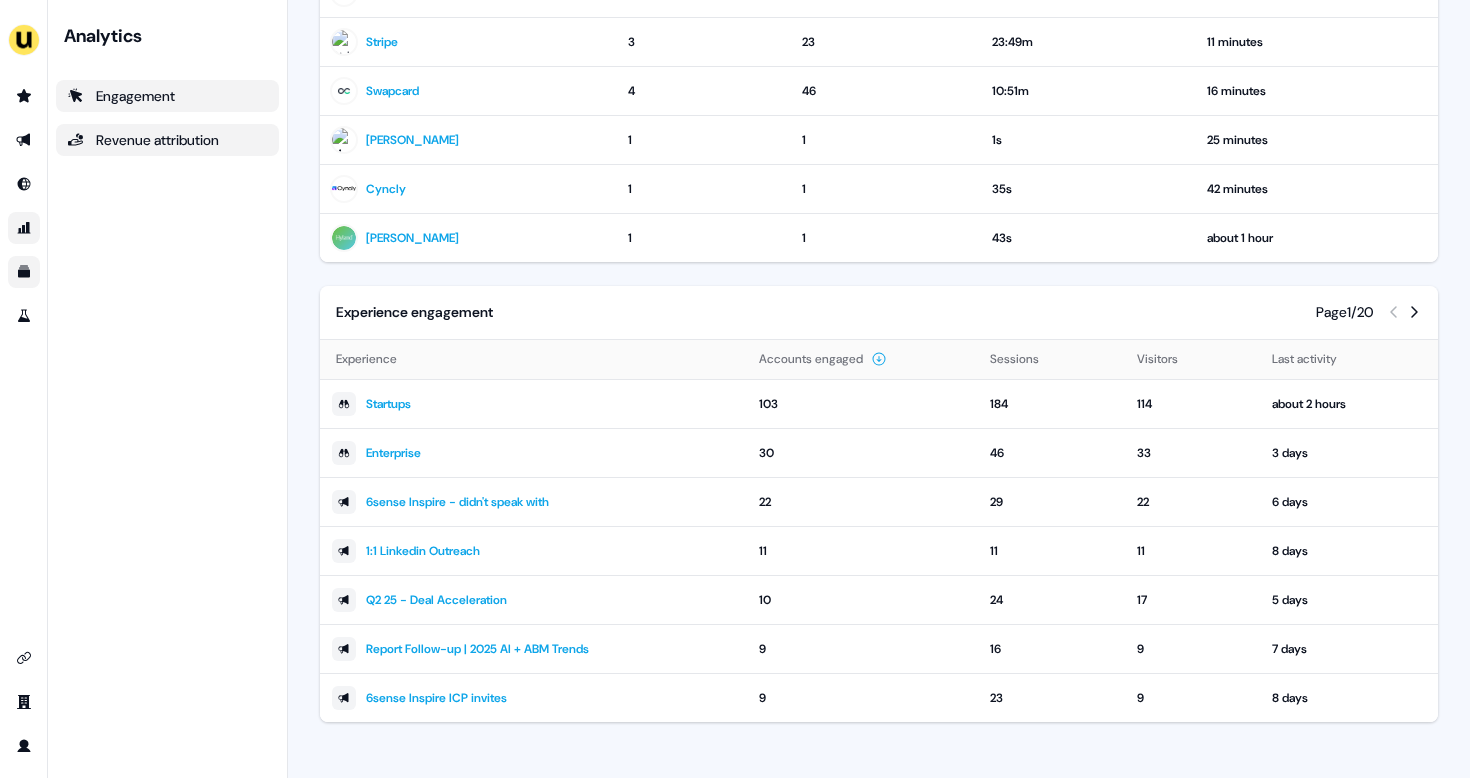 click on "Revenue attribution" at bounding box center [167, 140] 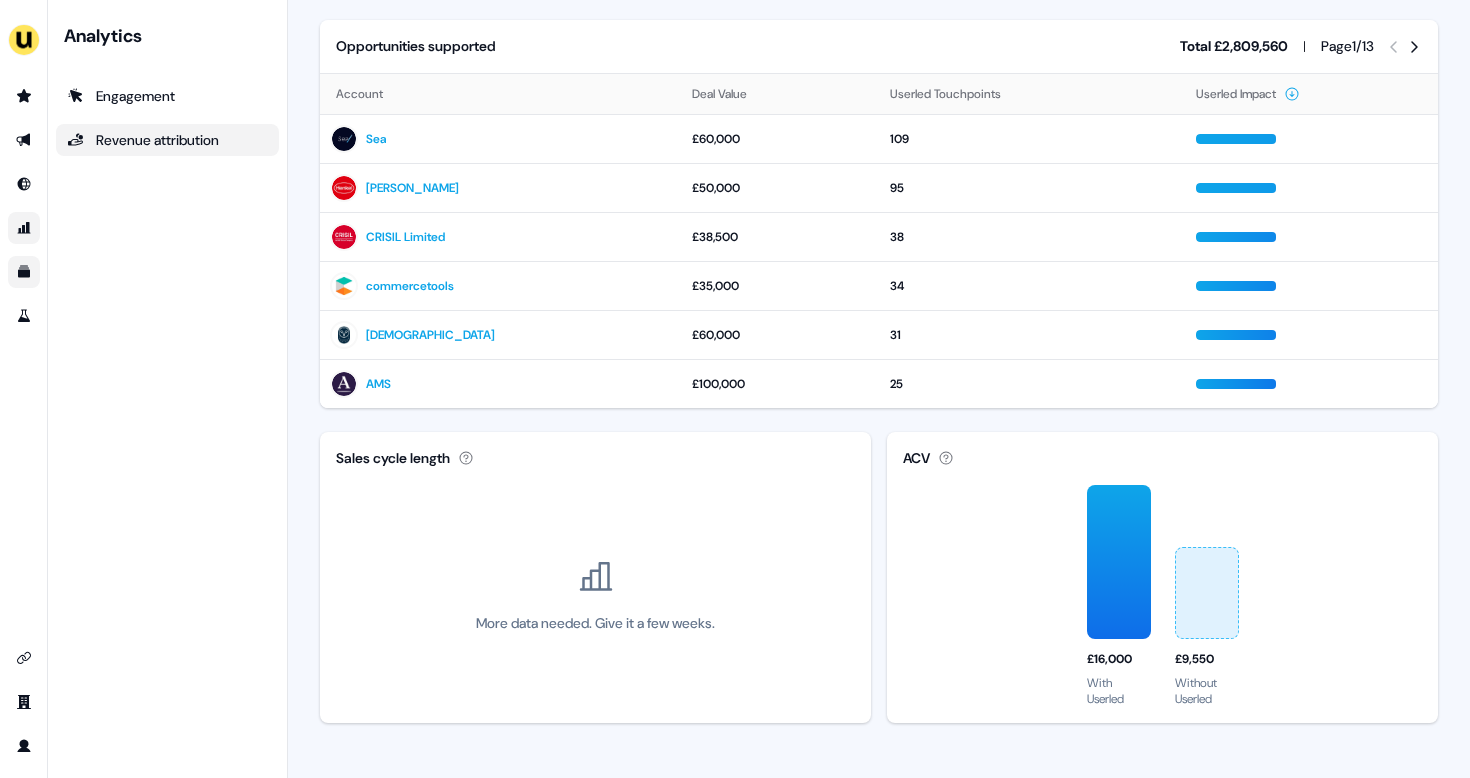 scroll, scrollTop: 257, scrollLeft: 0, axis: vertical 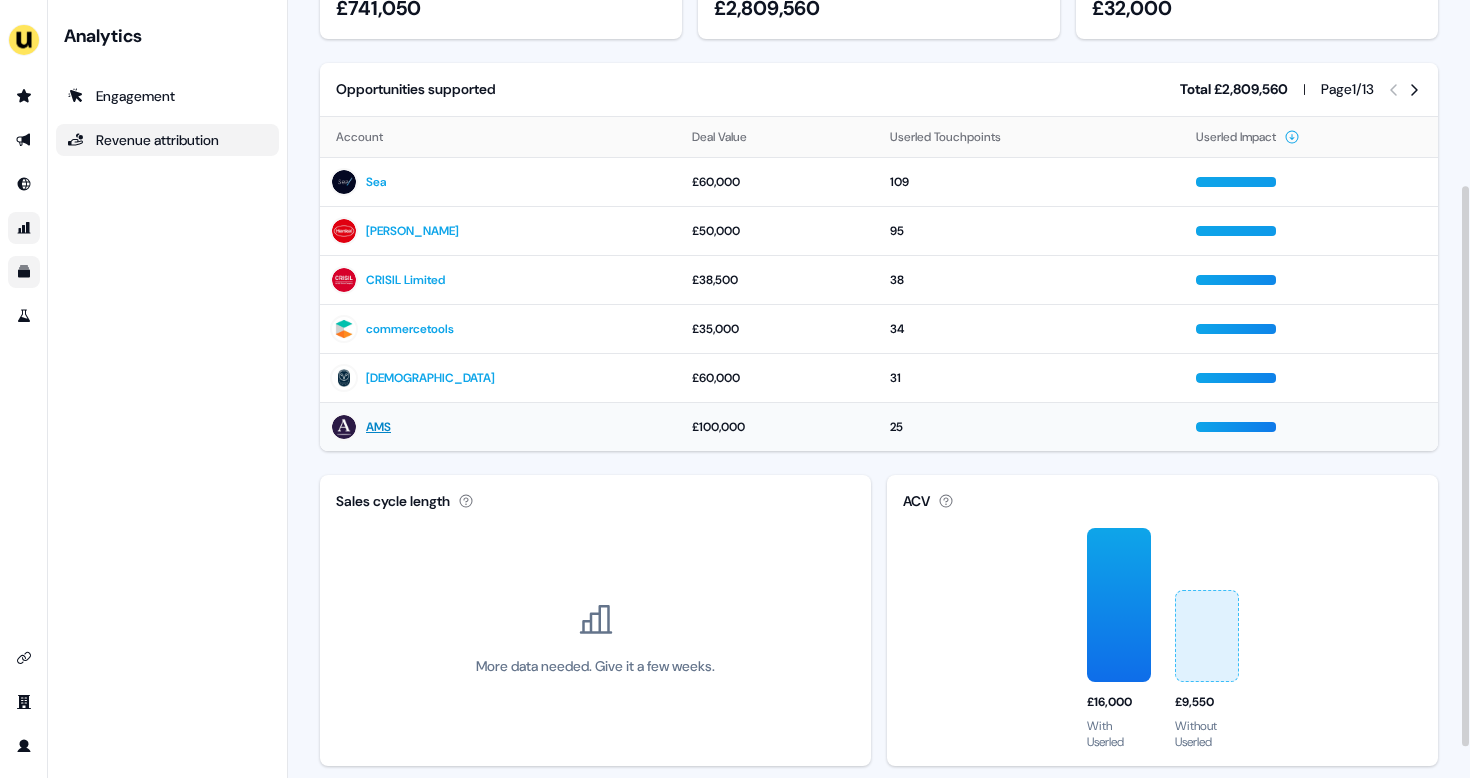 click on "AMS" at bounding box center (378, 427) 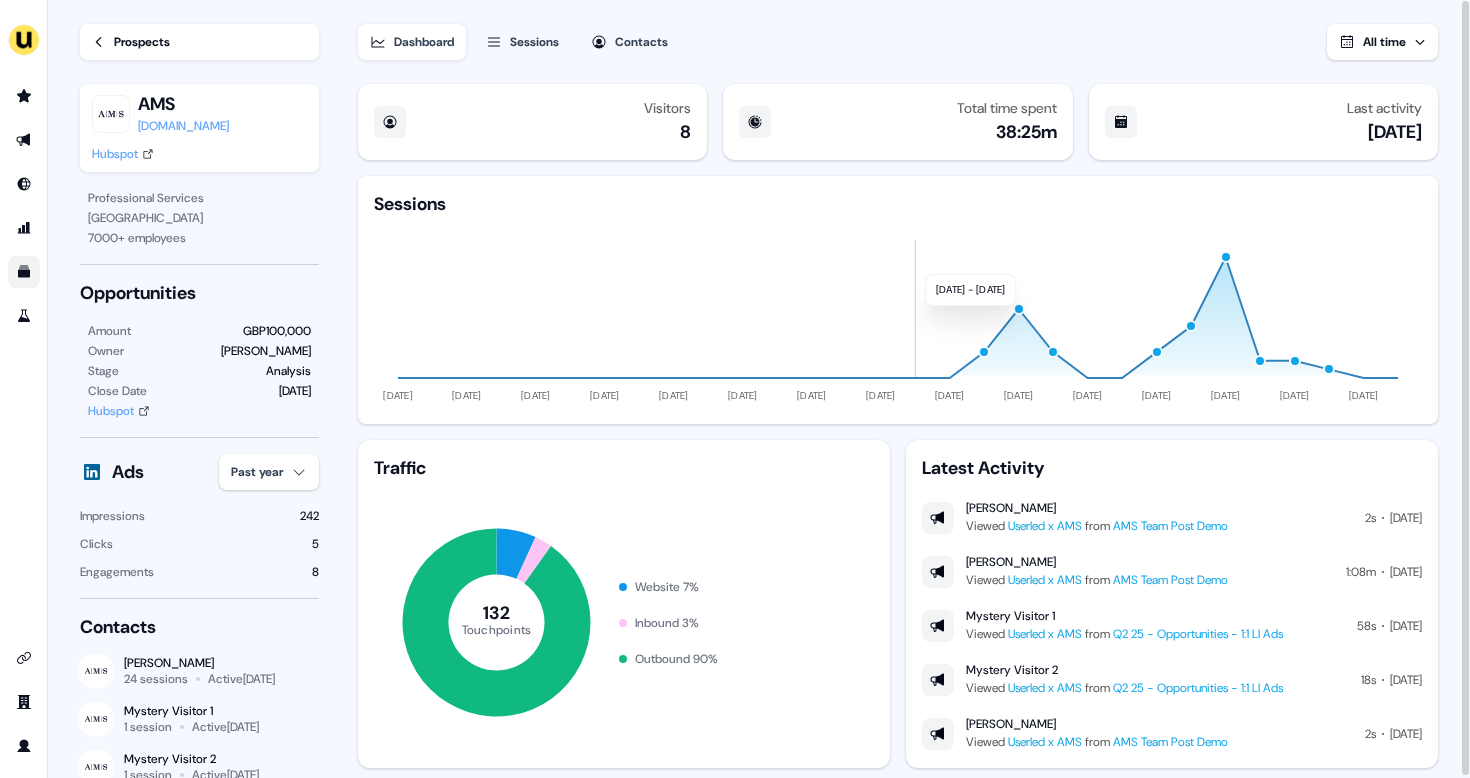 scroll, scrollTop: 44, scrollLeft: 0, axis: vertical 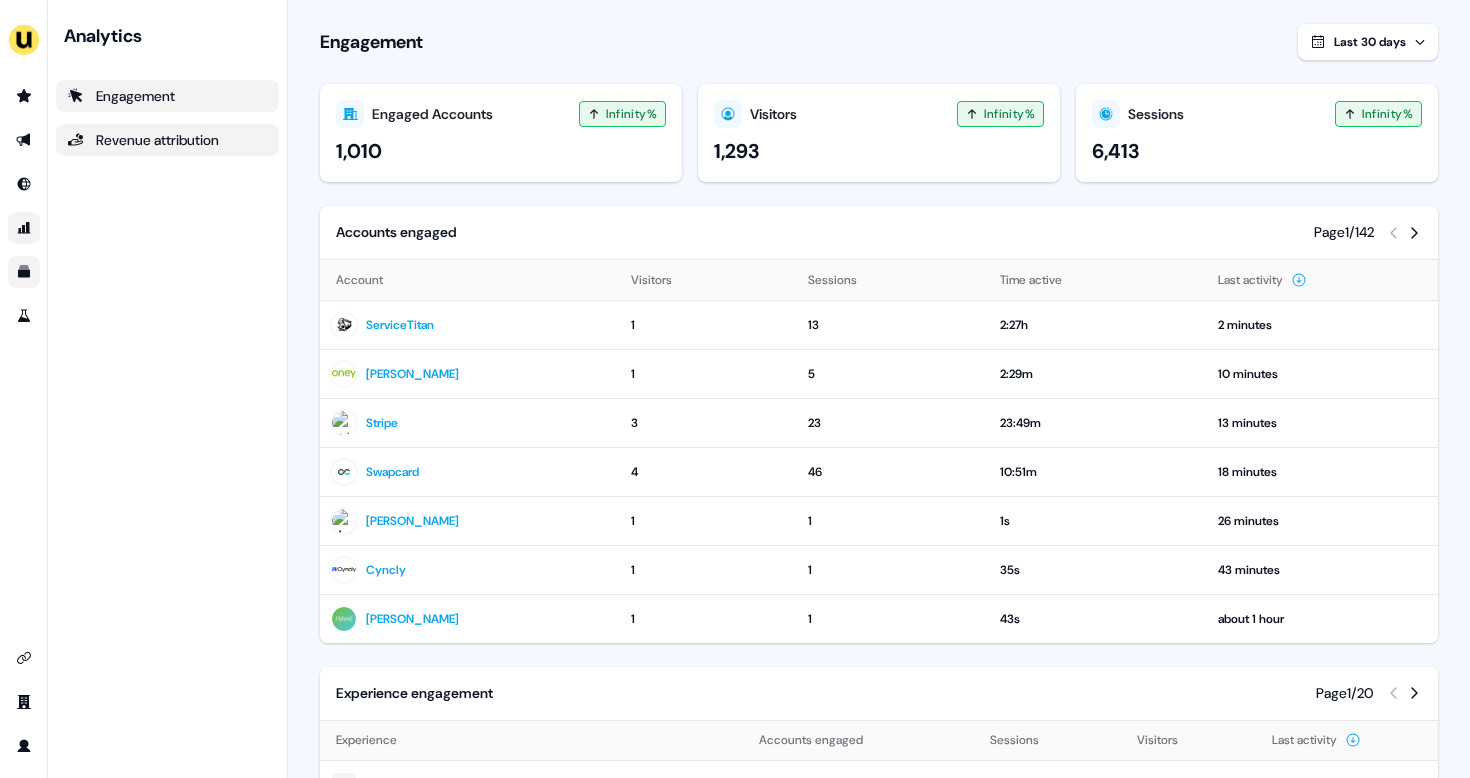click on "Revenue attribution" at bounding box center (167, 140) 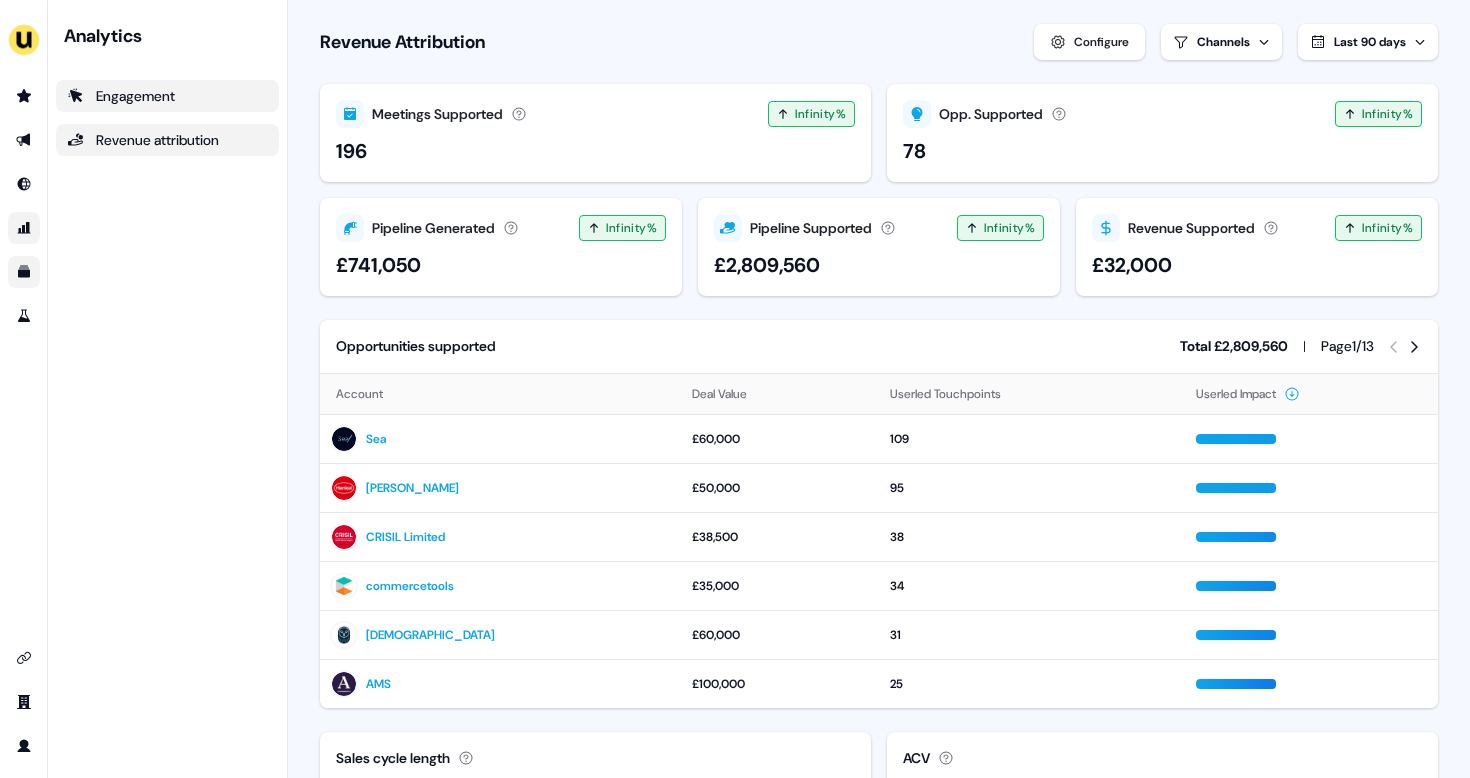 click on "Engagement" at bounding box center [167, 96] 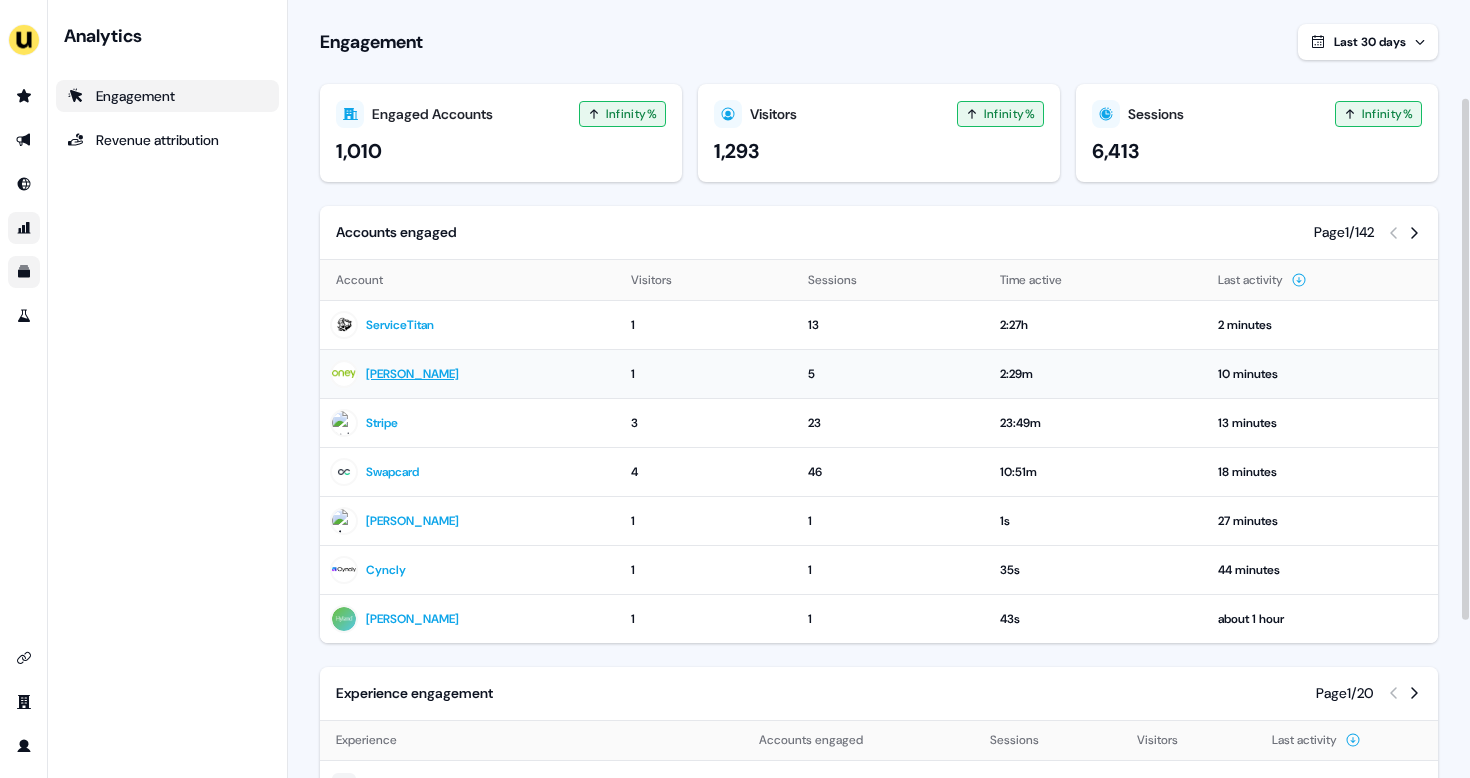 scroll, scrollTop: 381, scrollLeft: 0, axis: vertical 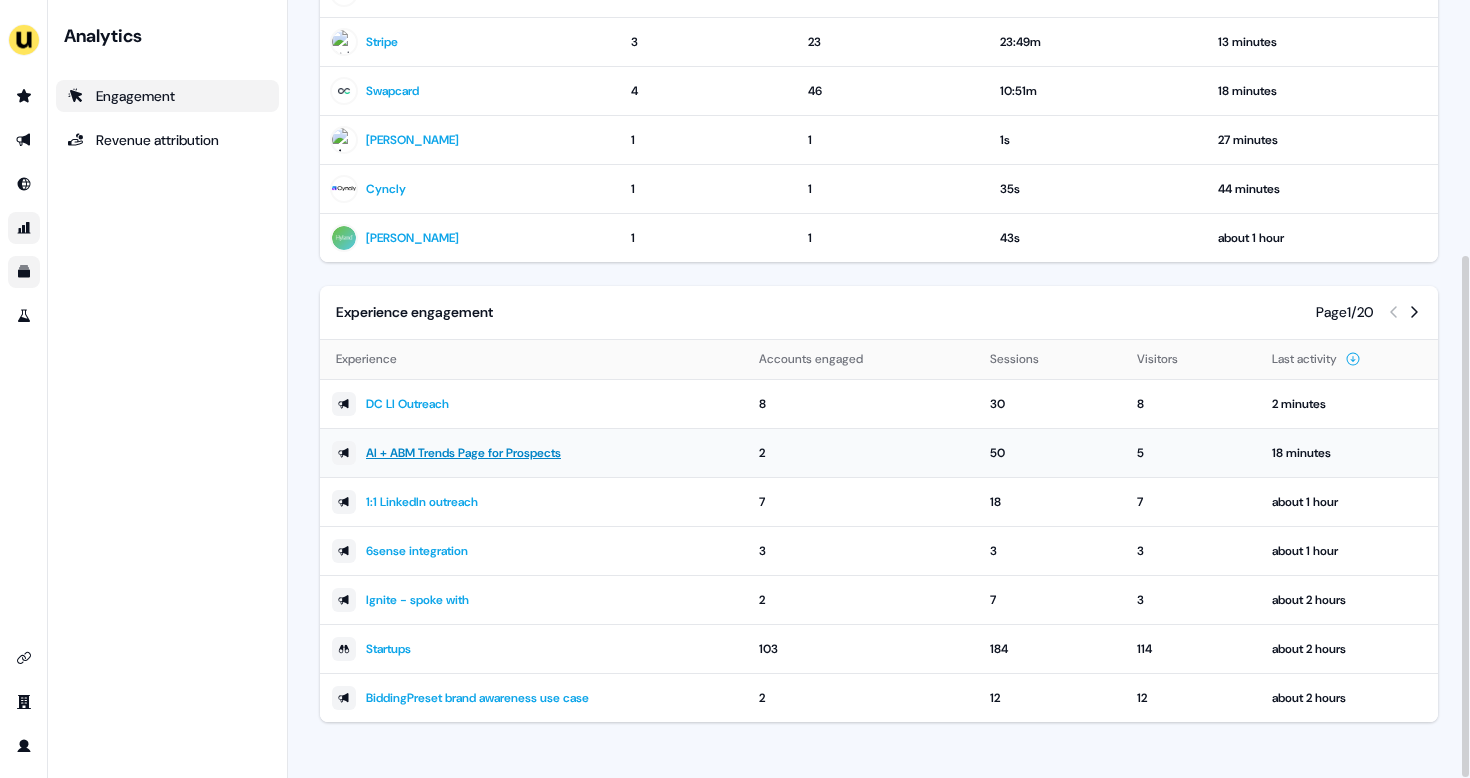 click on "AI + ABM Trends Page for Prospects" at bounding box center [463, 453] 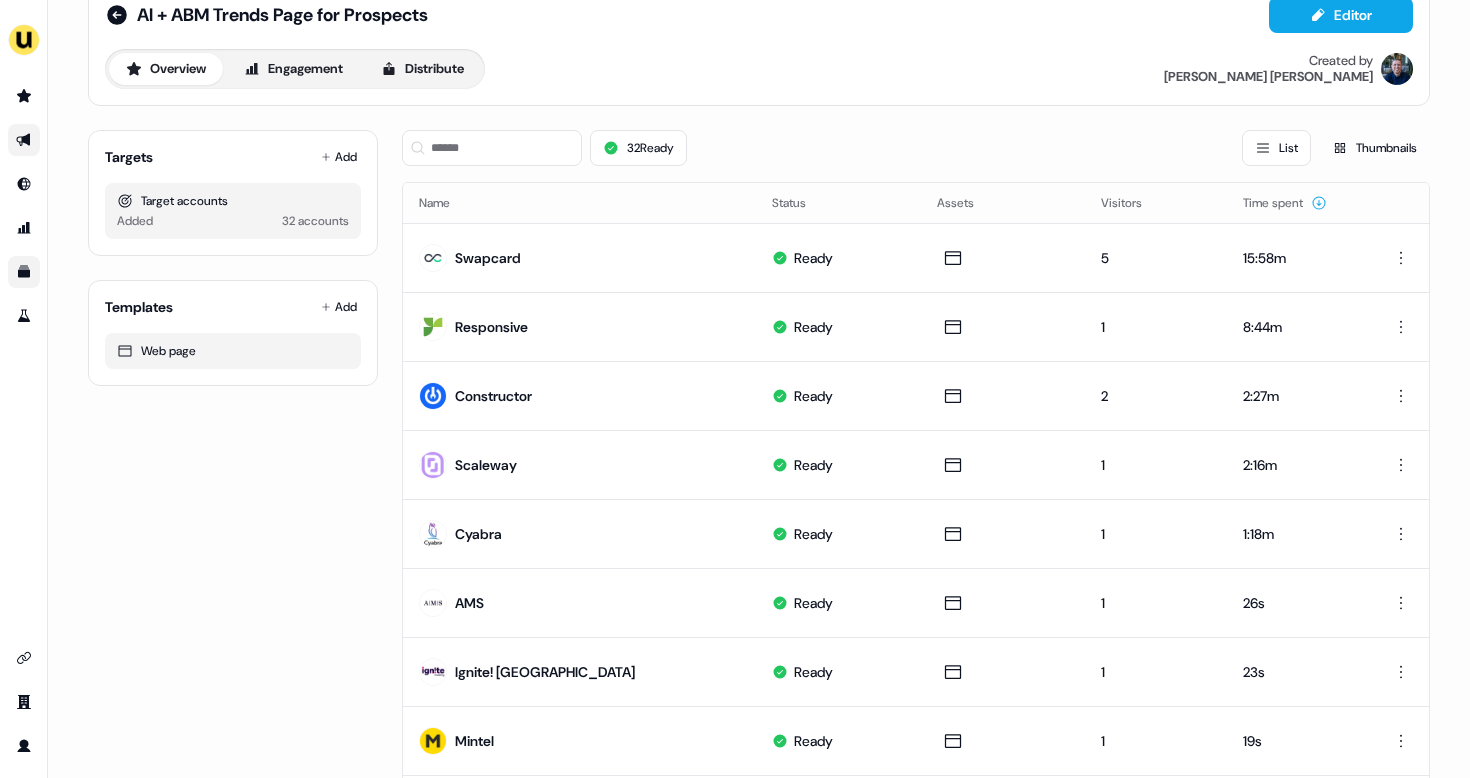 scroll, scrollTop: 0, scrollLeft: 0, axis: both 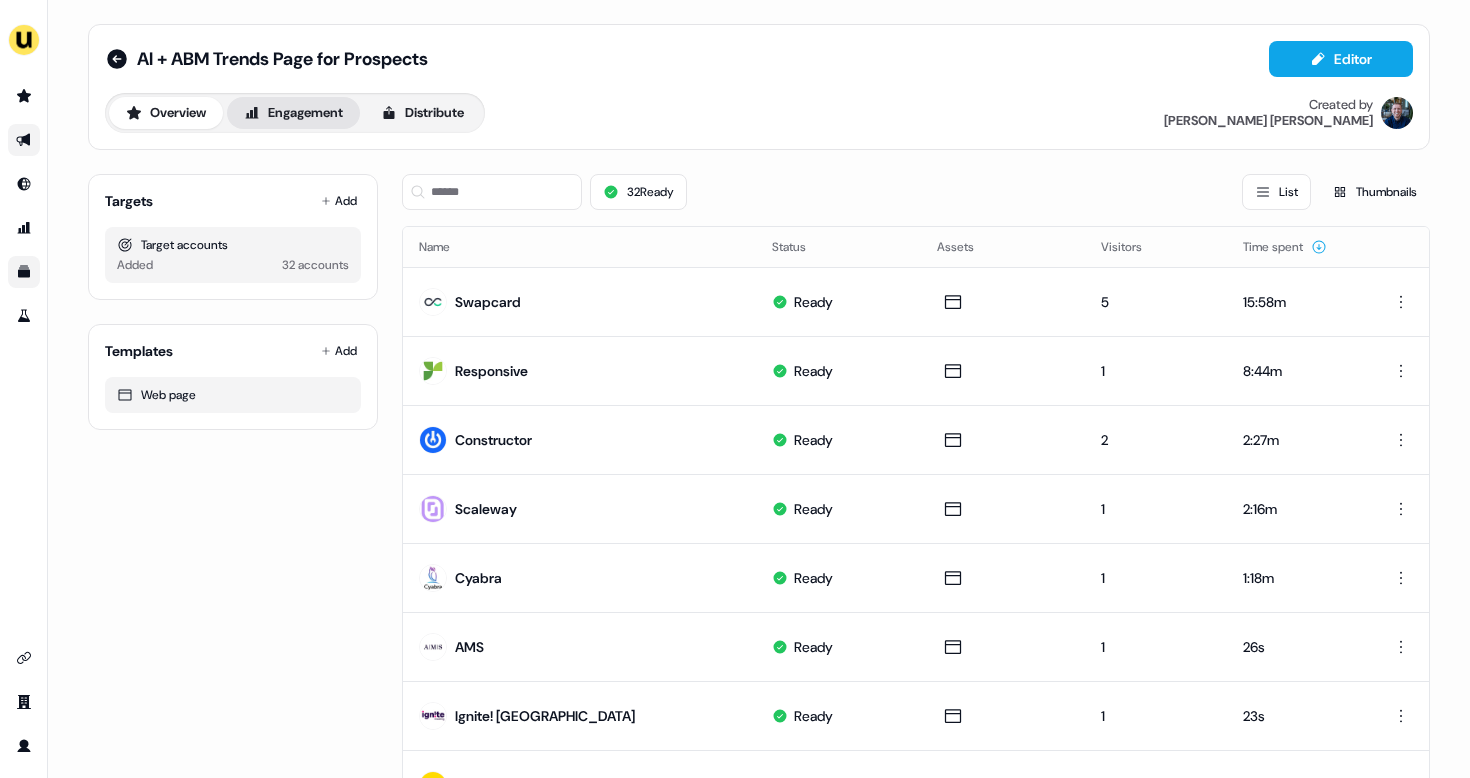 click on "Engagement" at bounding box center [293, 113] 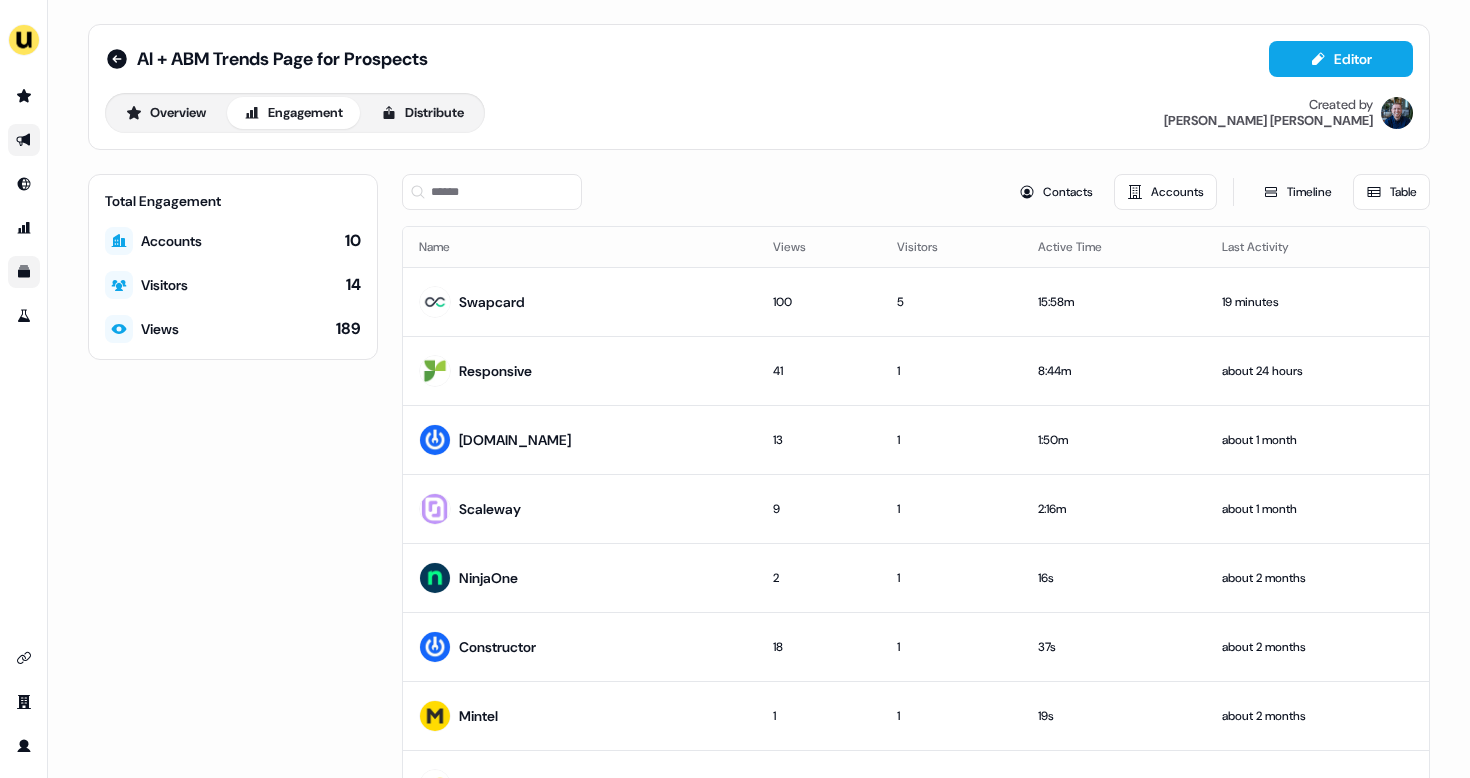 click on "AI + ABM Trends Page for Prospects Editor Overview Engagement Distribute Created by [PERSON_NAME]" at bounding box center [759, 87] 